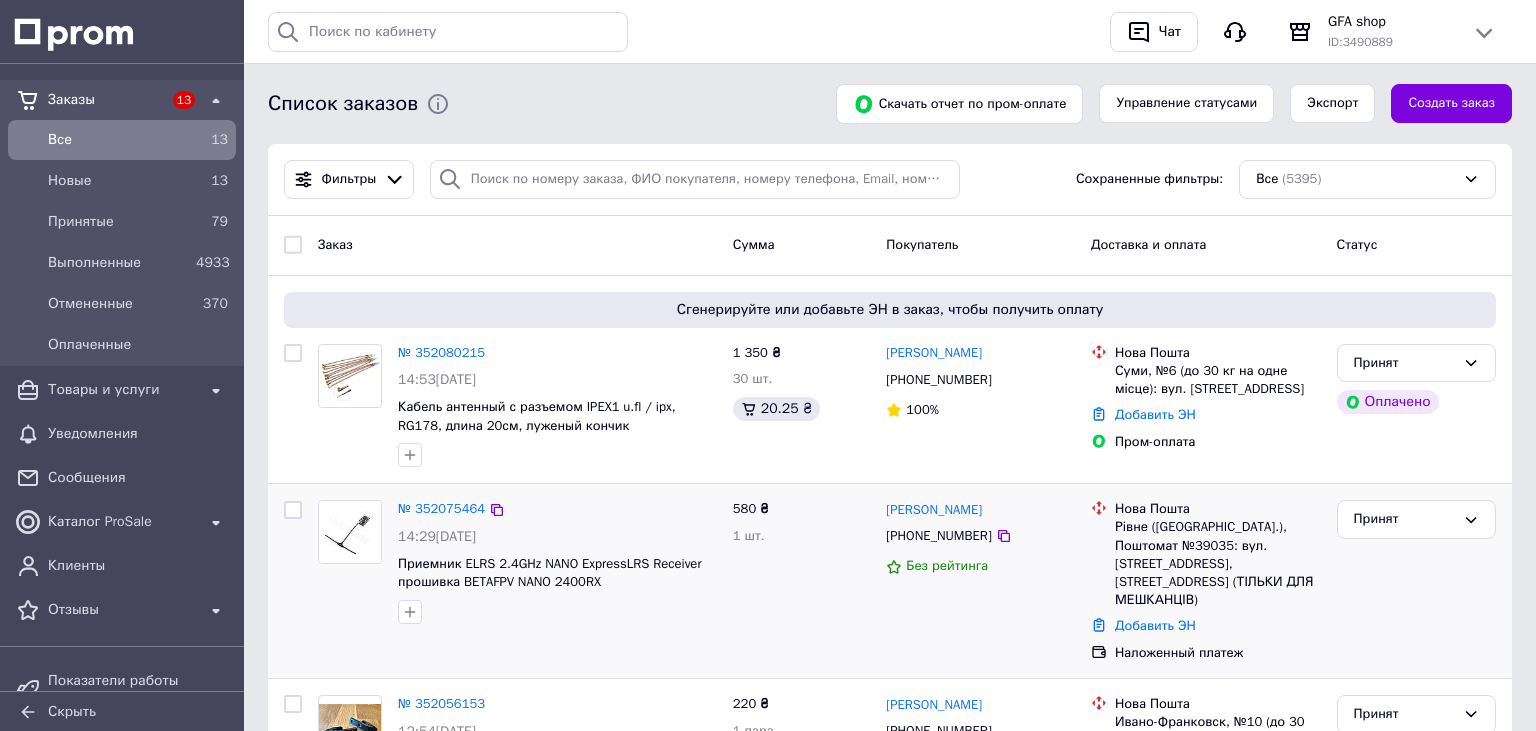 scroll, scrollTop: 106, scrollLeft: 0, axis: vertical 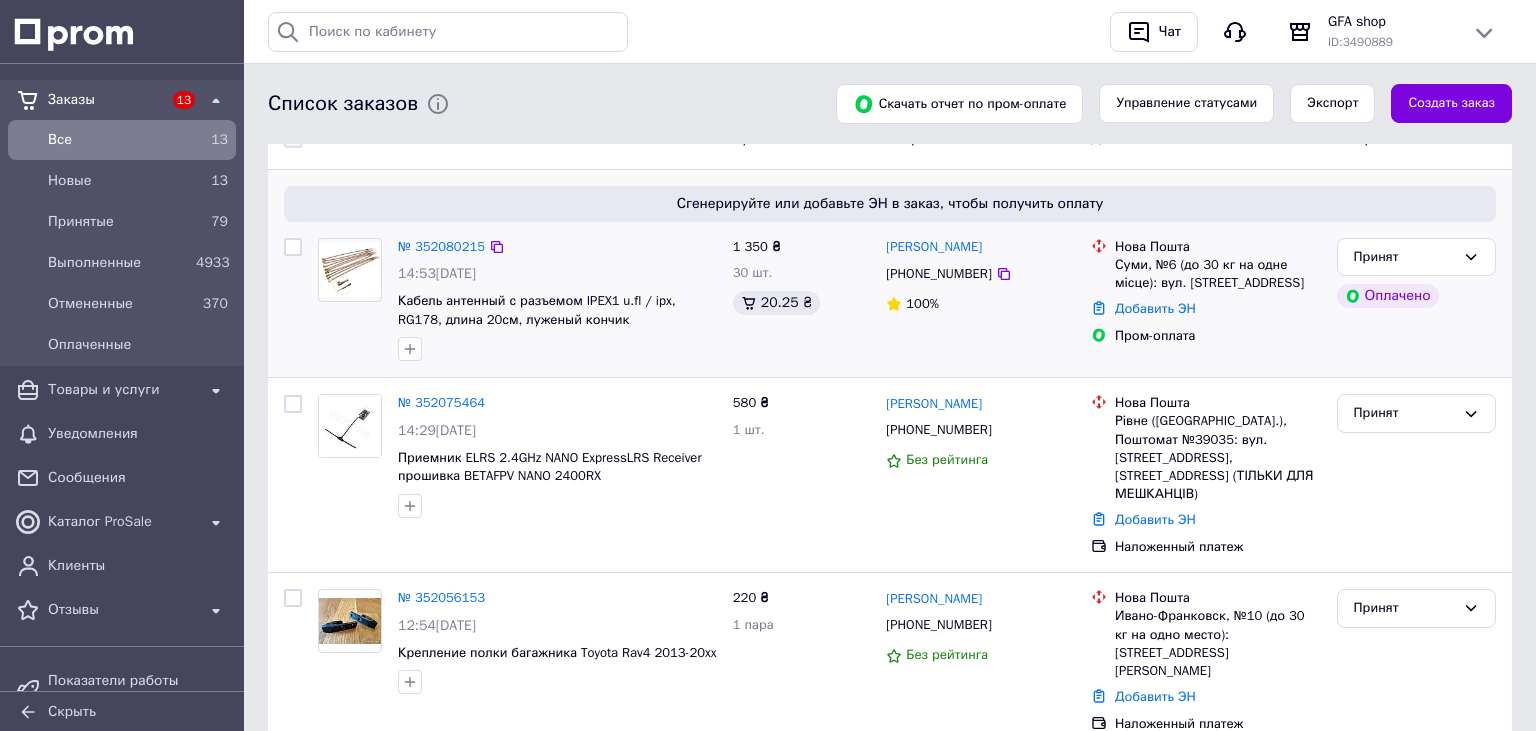 click on "[PERSON_NAME] [PHONE_NUMBER] 100%" at bounding box center (980, 300) 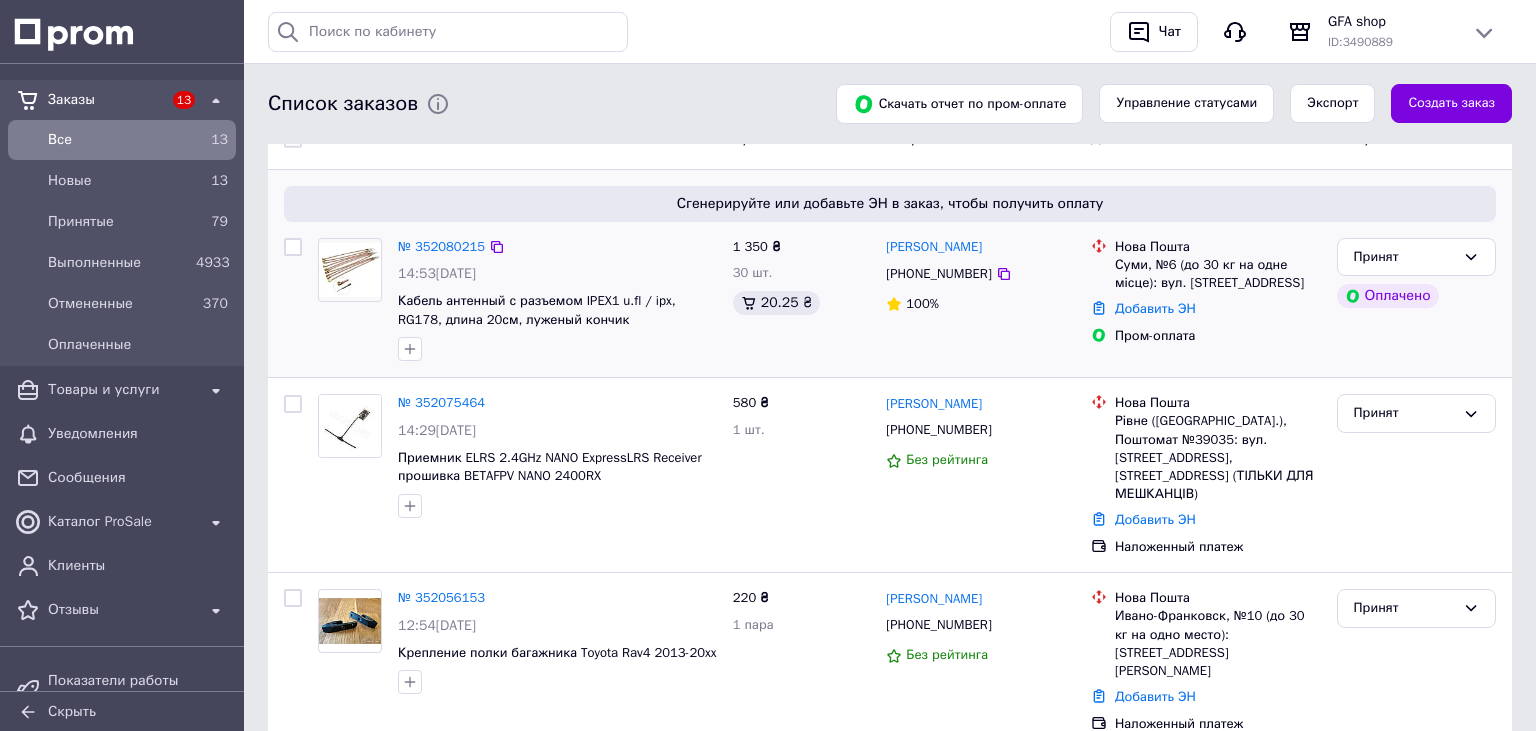 scroll, scrollTop: 0, scrollLeft: 0, axis: both 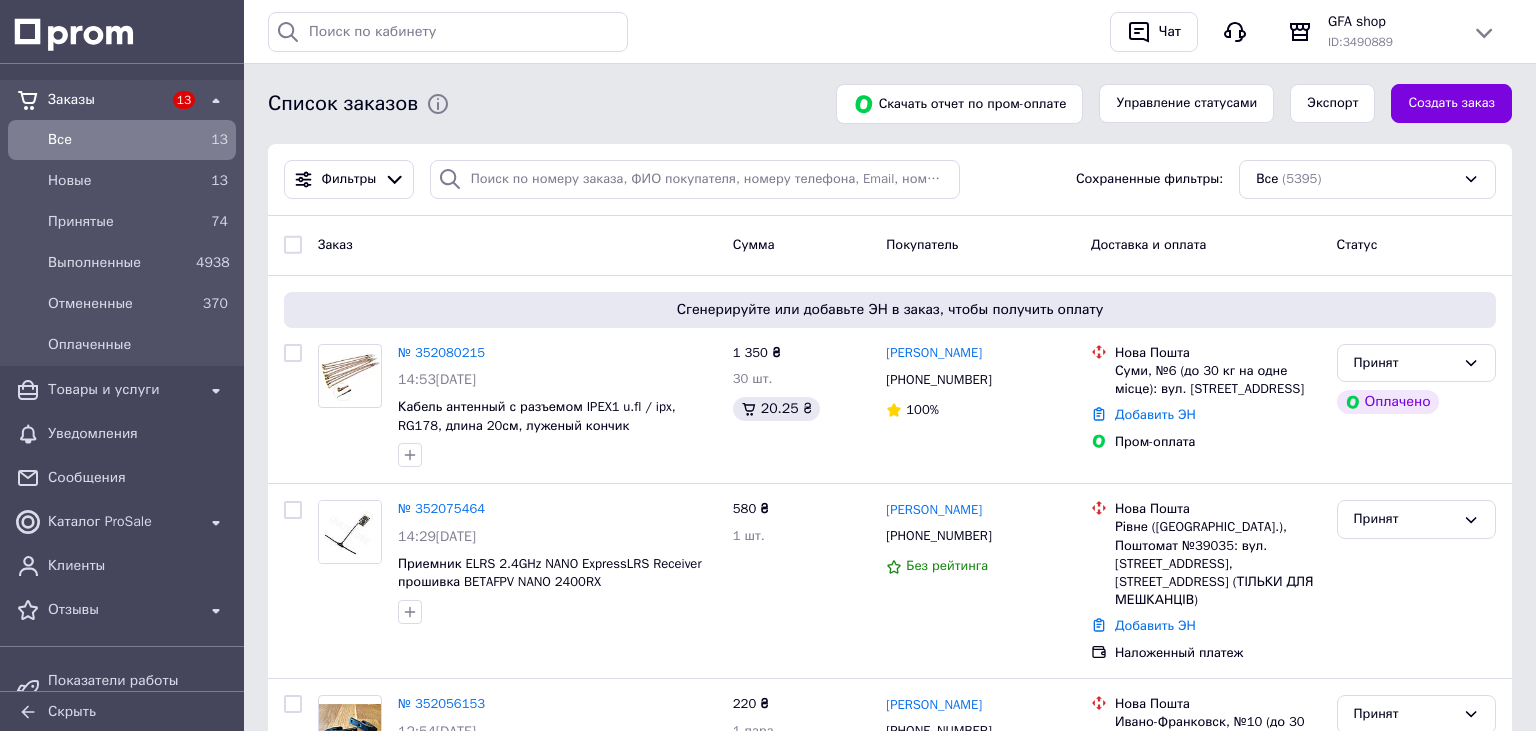 click on "Все" at bounding box center [118, 140] 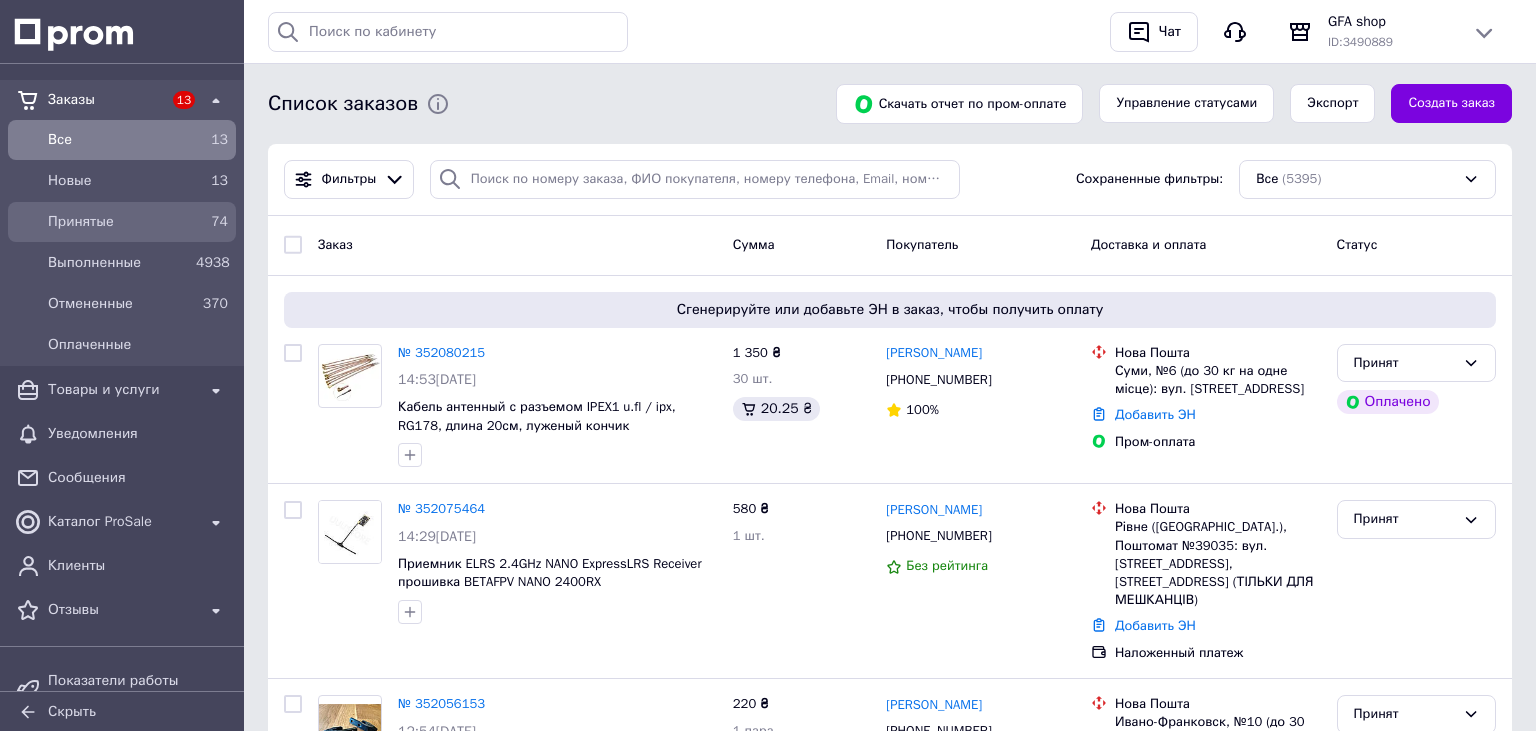click on "Принятые" at bounding box center [118, 222] 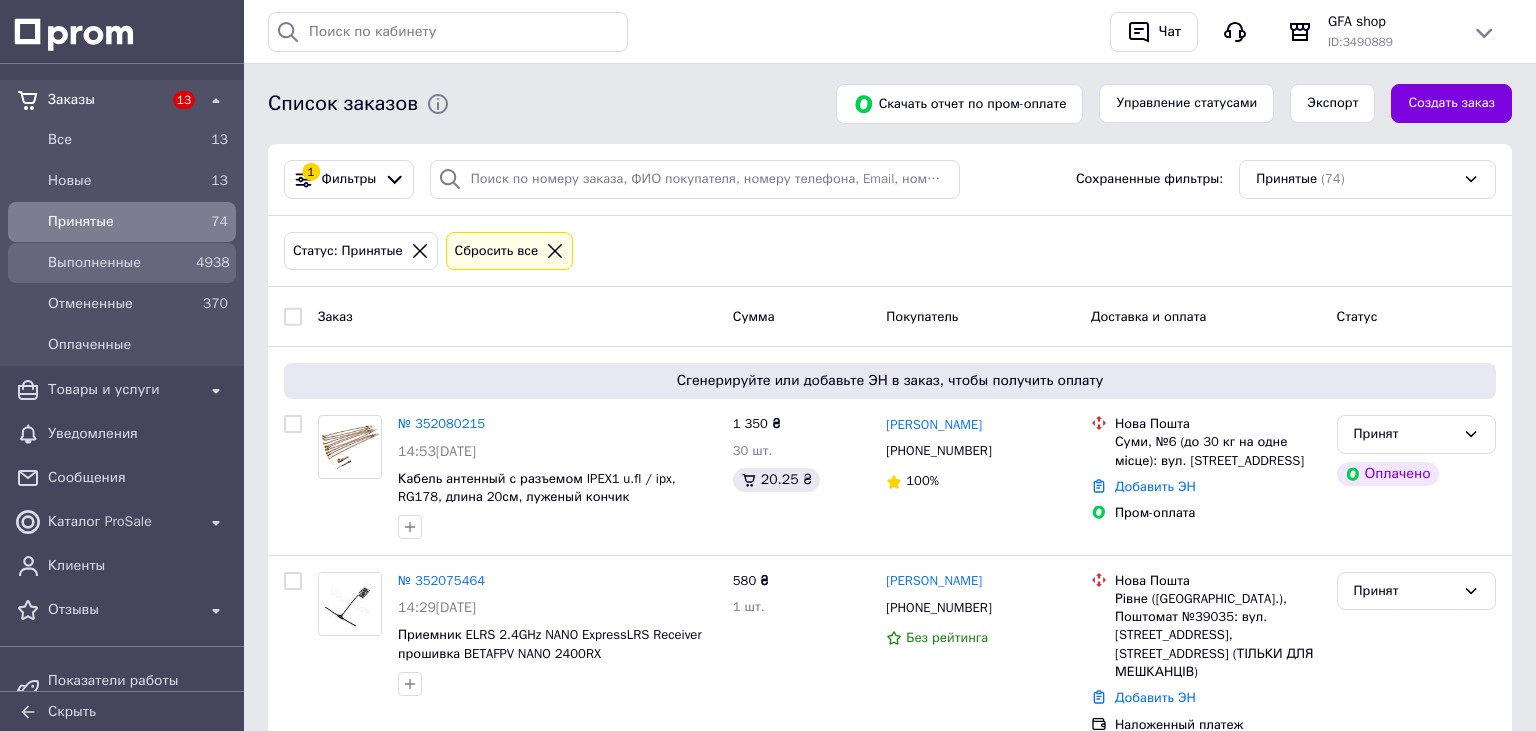 click on "Выполненные" at bounding box center (118, 263) 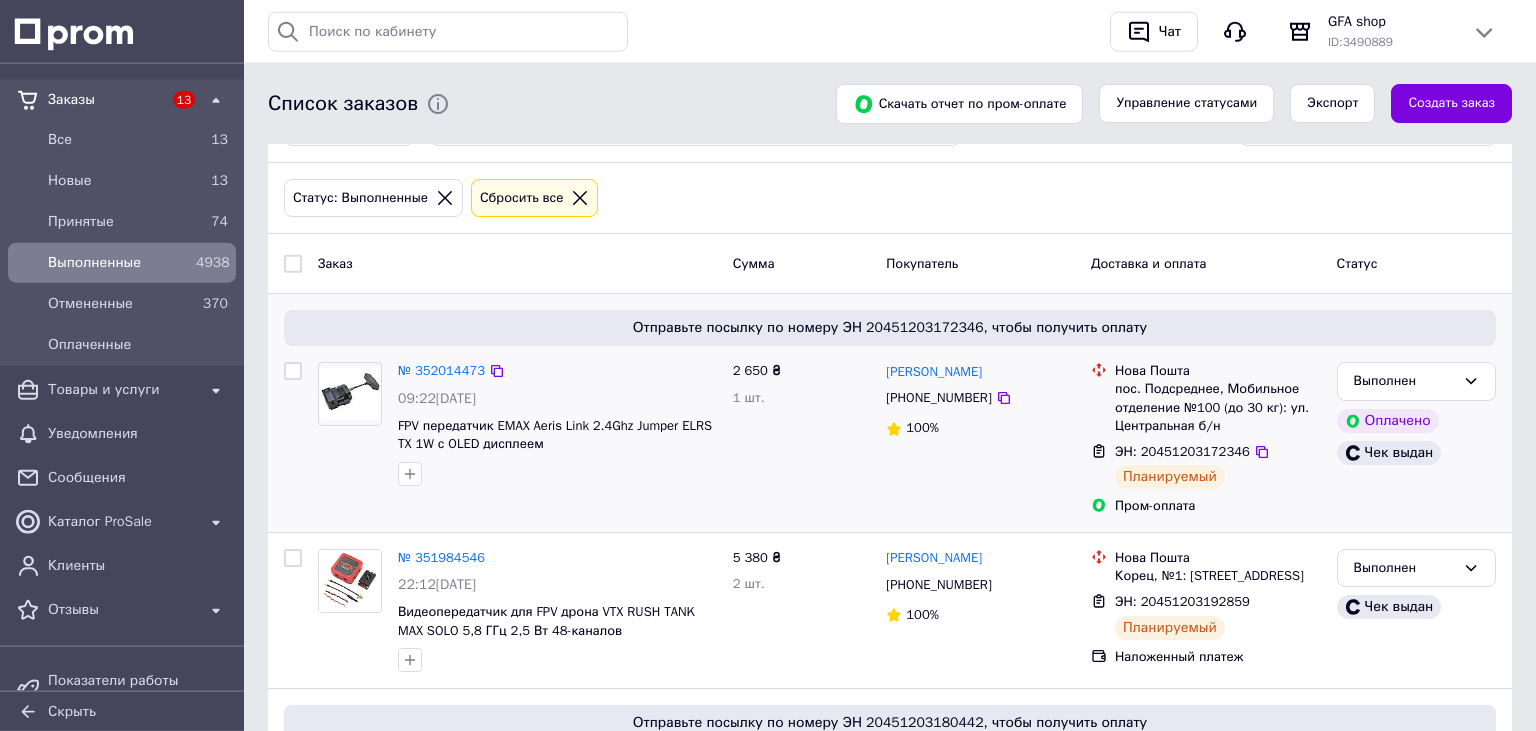 scroll, scrollTop: 0, scrollLeft: 0, axis: both 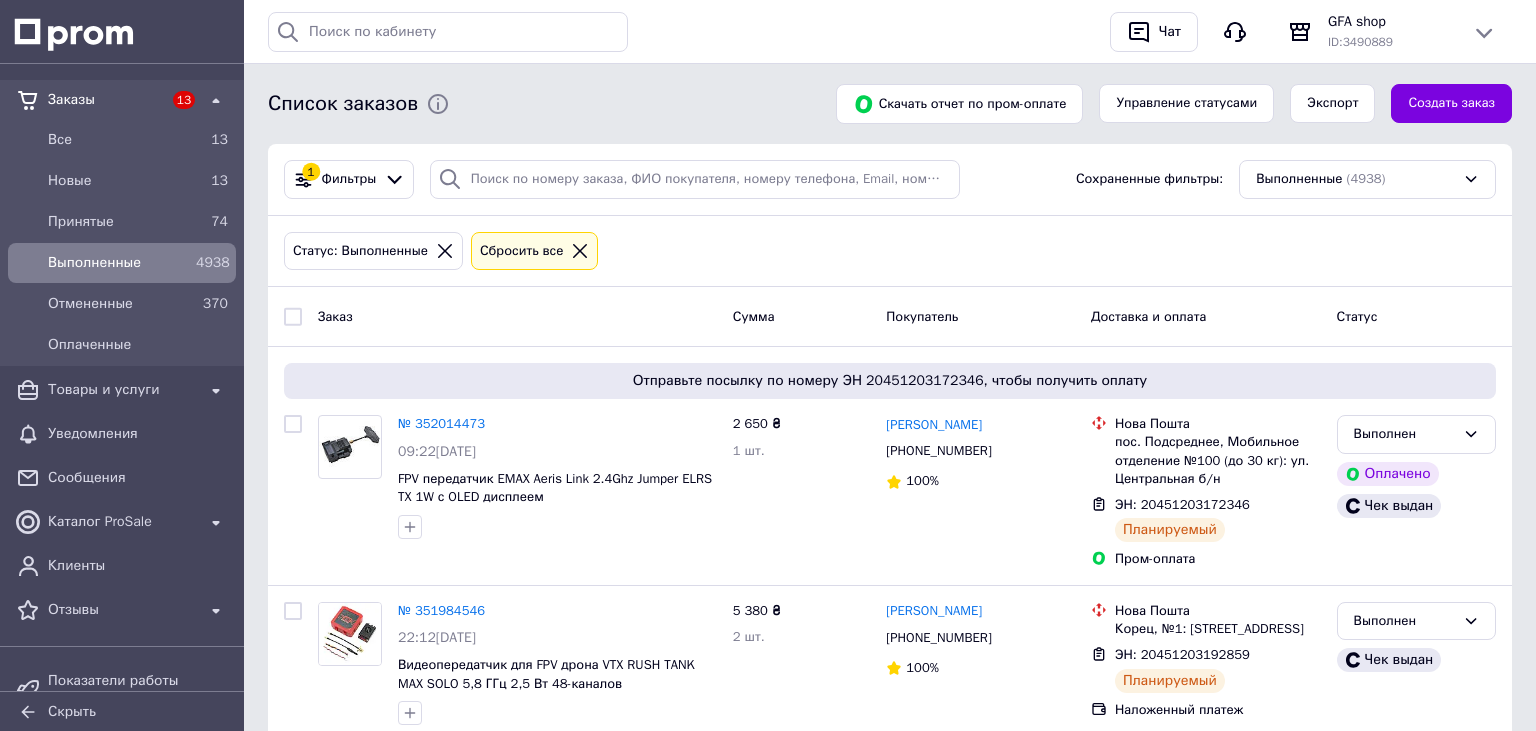 click on "Заказы" at bounding box center (106, 100) 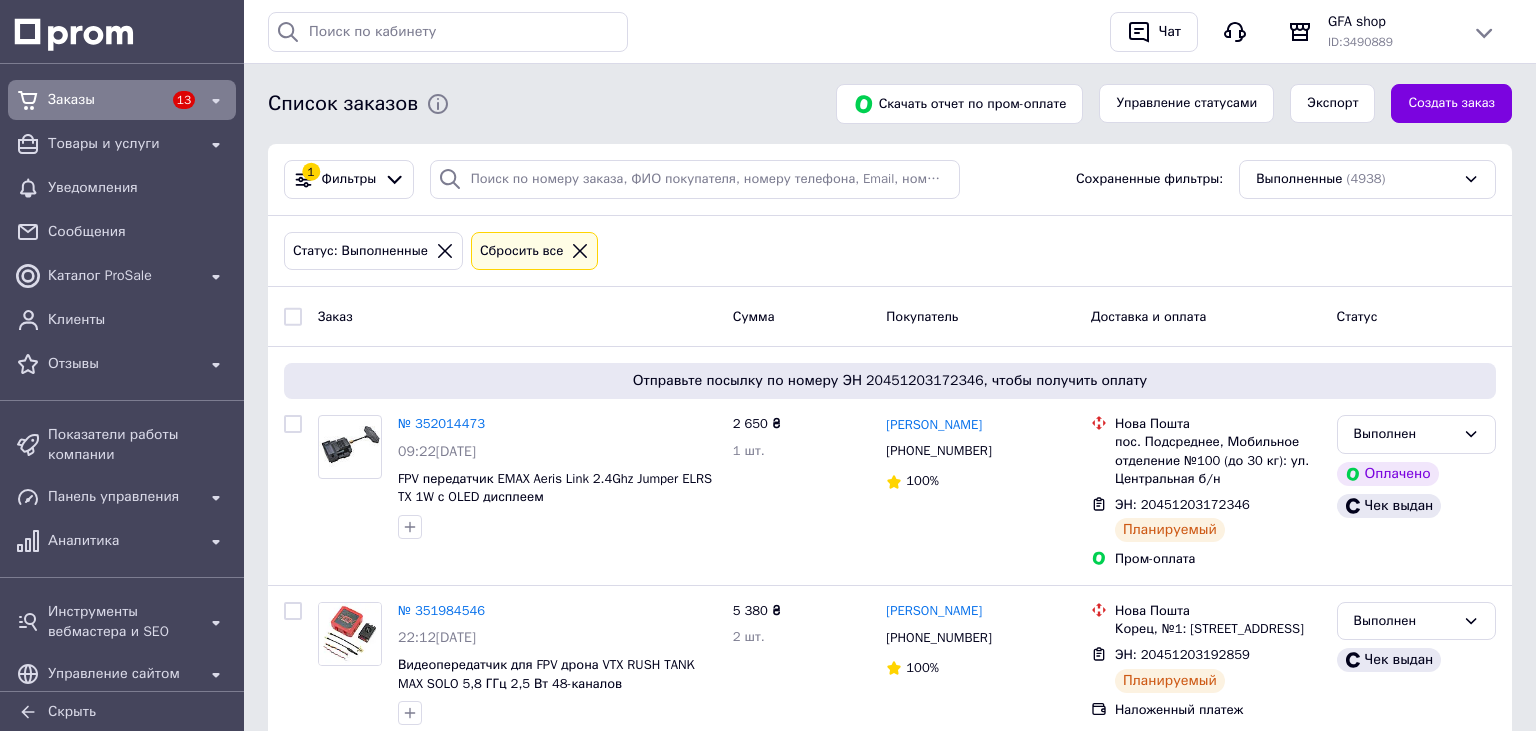 click on "Заказы" at bounding box center (106, 100) 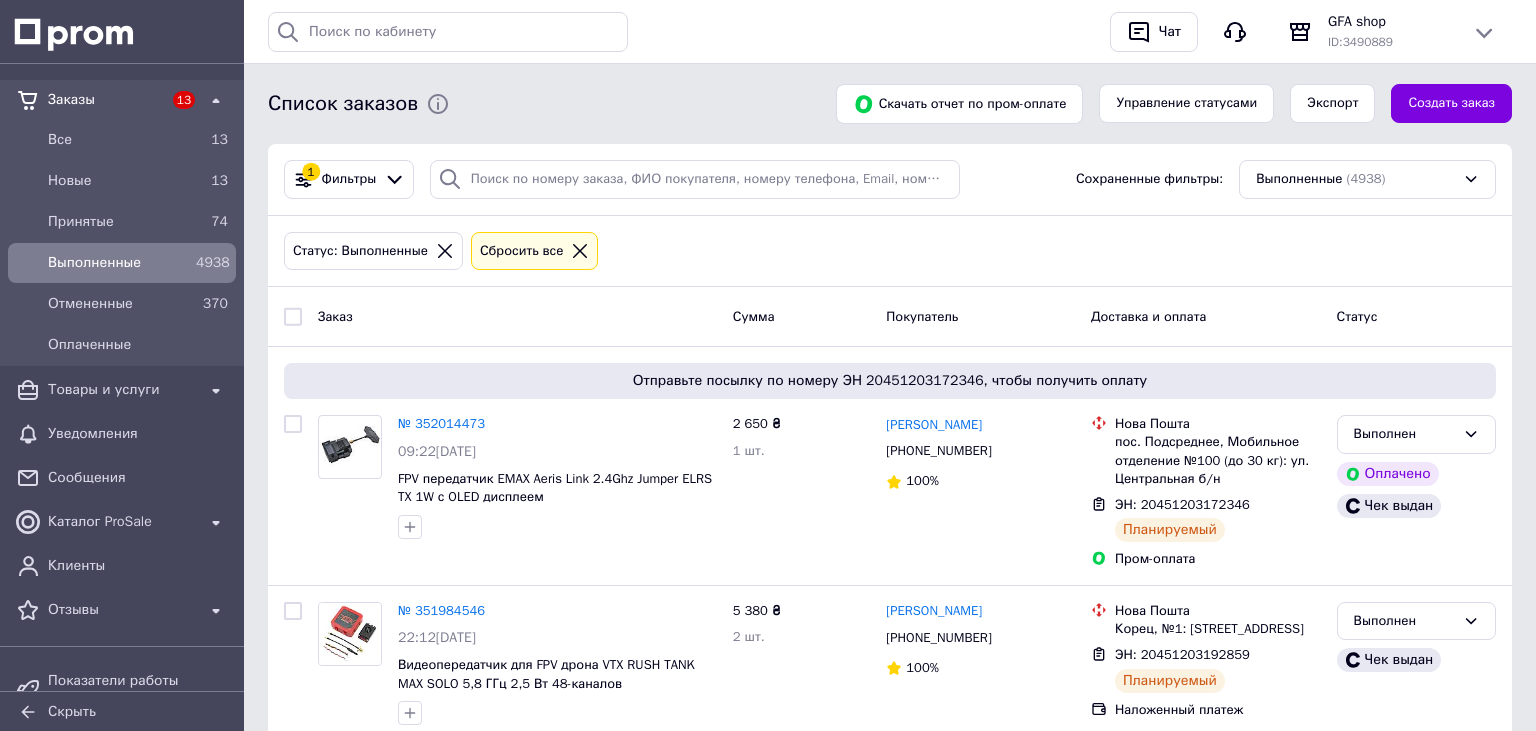 click on "Заказы 13" at bounding box center (122, 100) 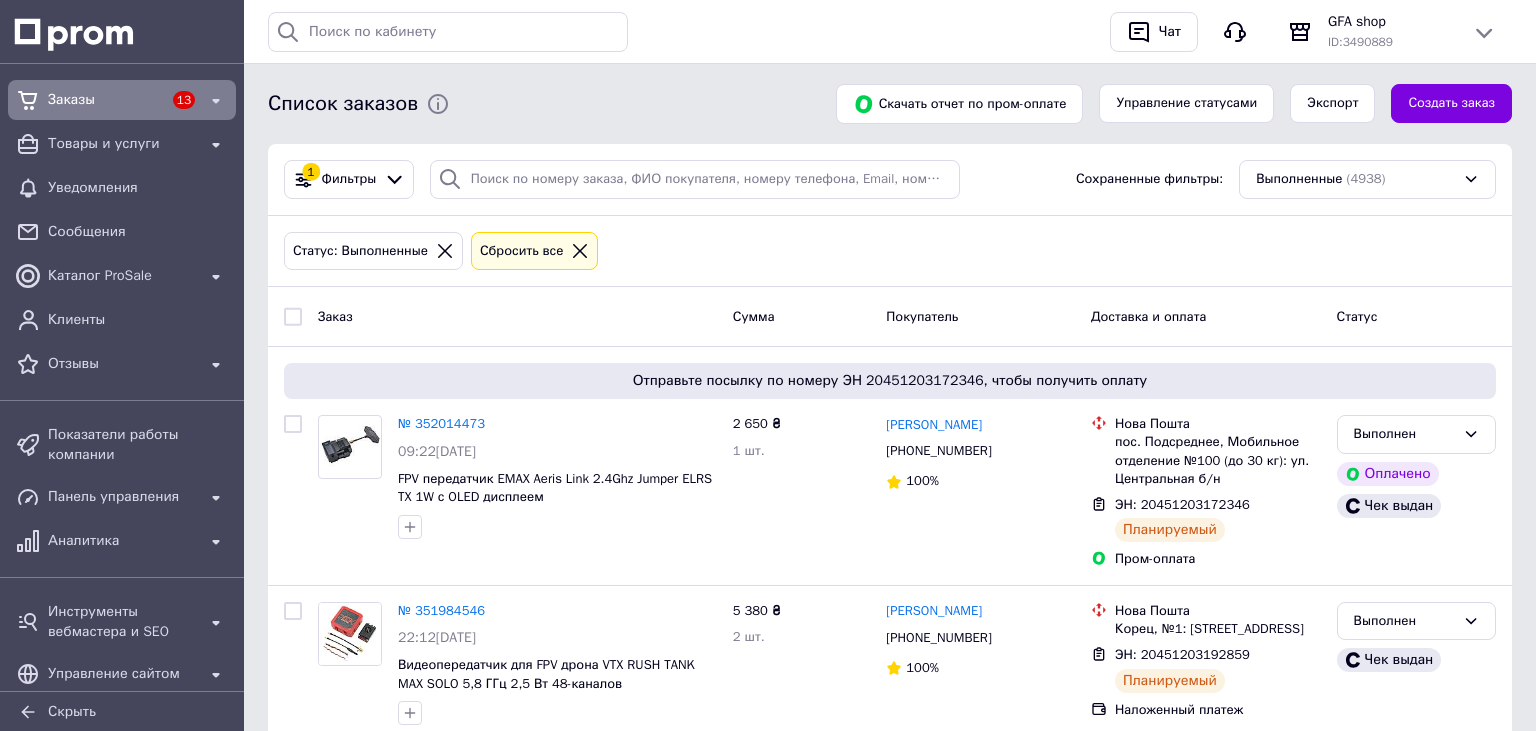 click on "Заказы" at bounding box center [106, 100] 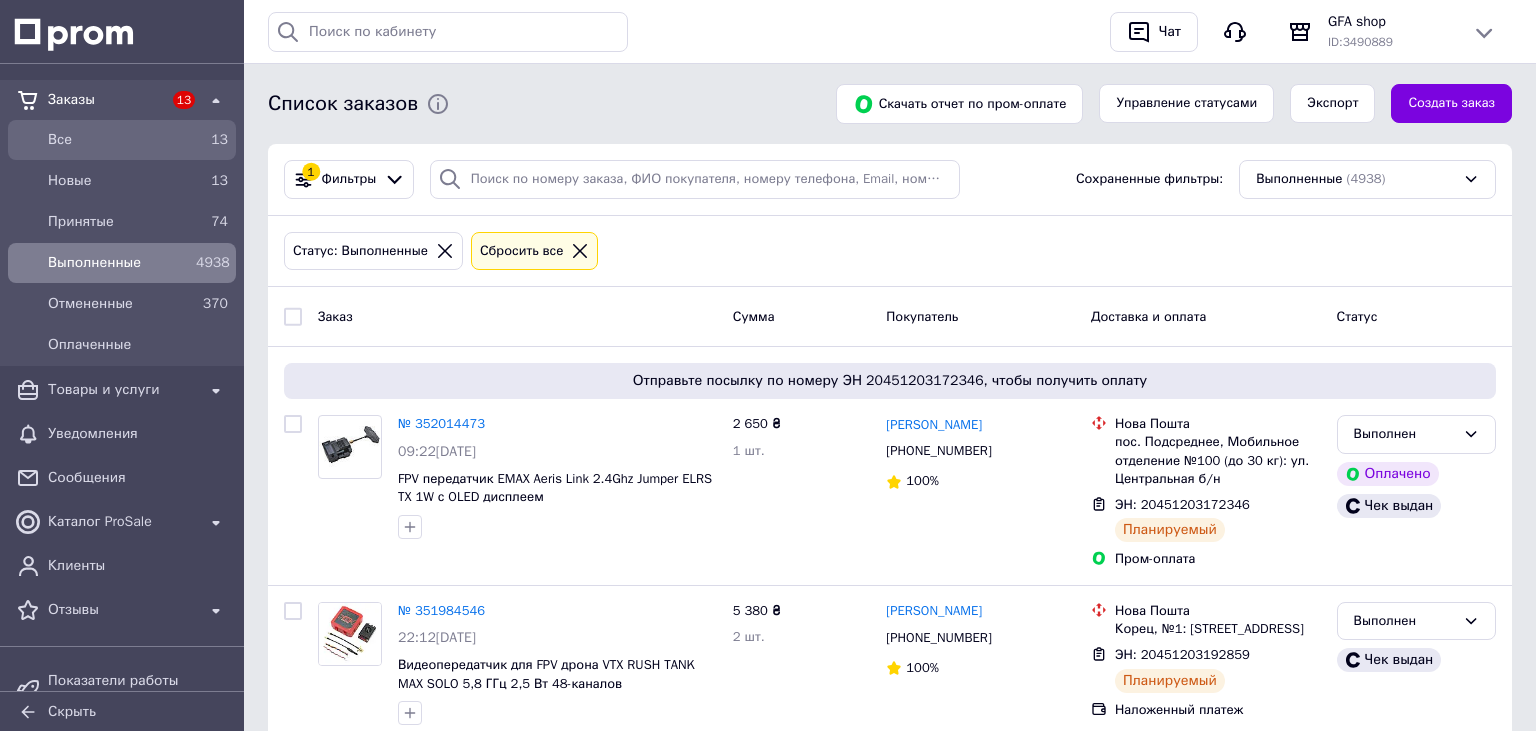 click on "Все" at bounding box center (118, 140) 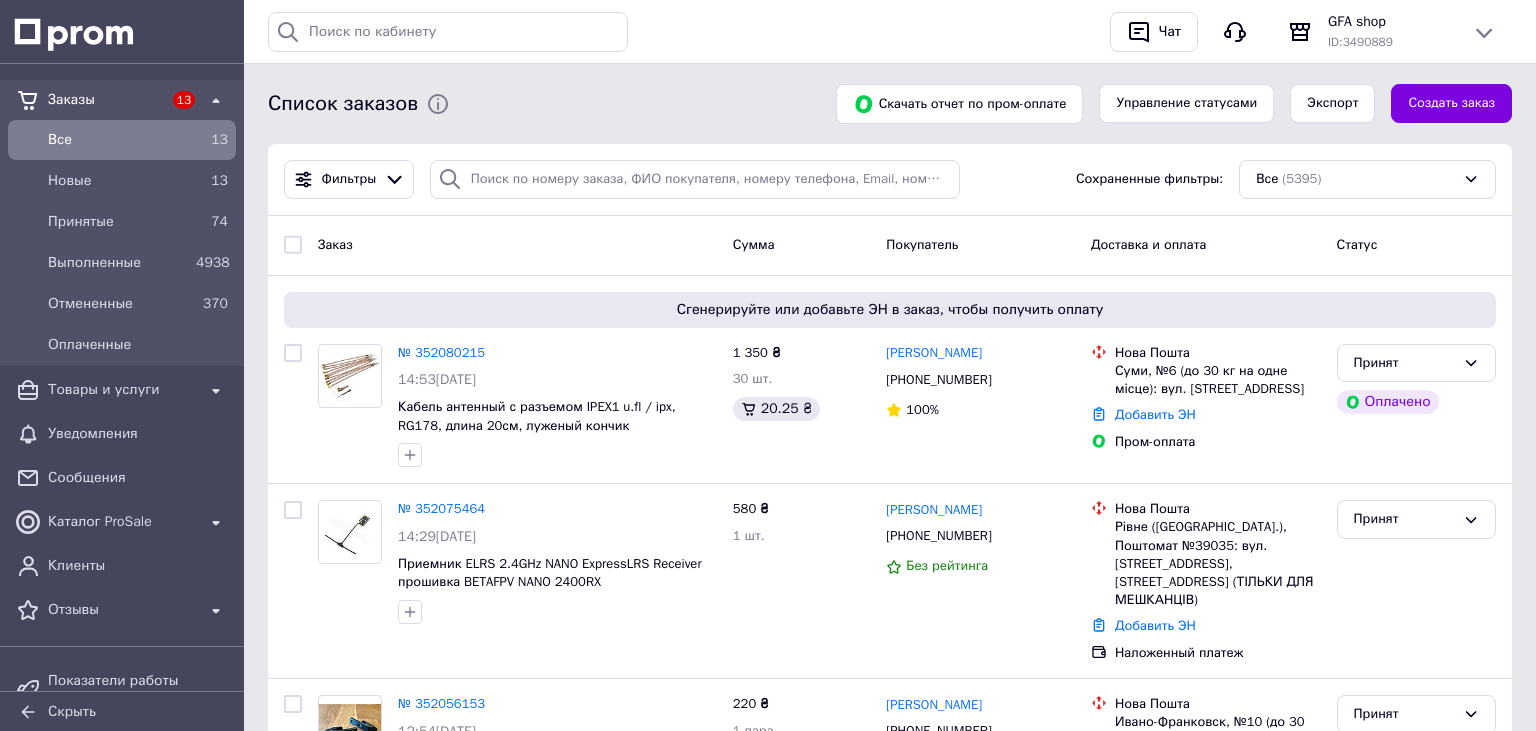 click on "Все" at bounding box center [118, 140] 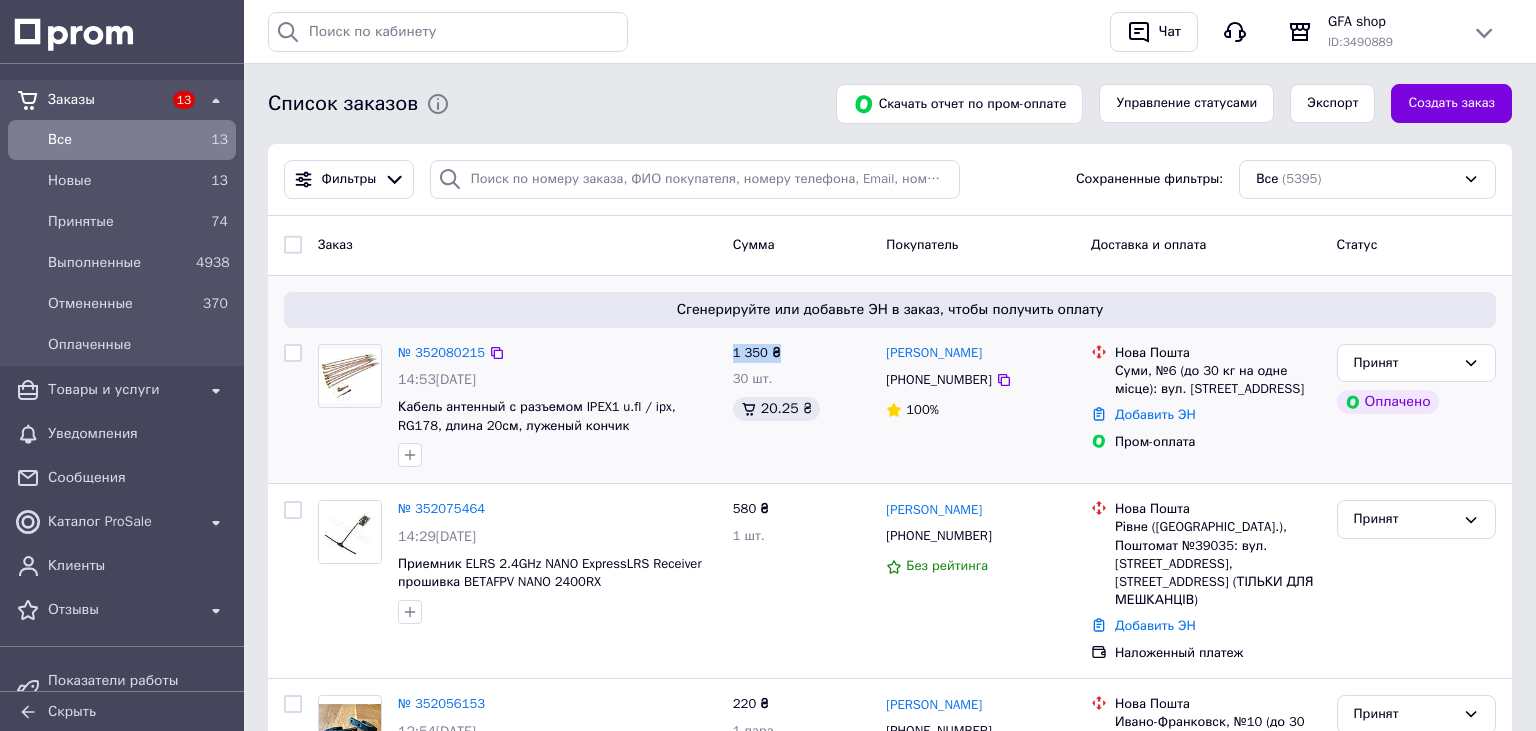 drag, startPoint x: 734, startPoint y: 353, endPoint x: 777, endPoint y: 356, distance: 43.104523 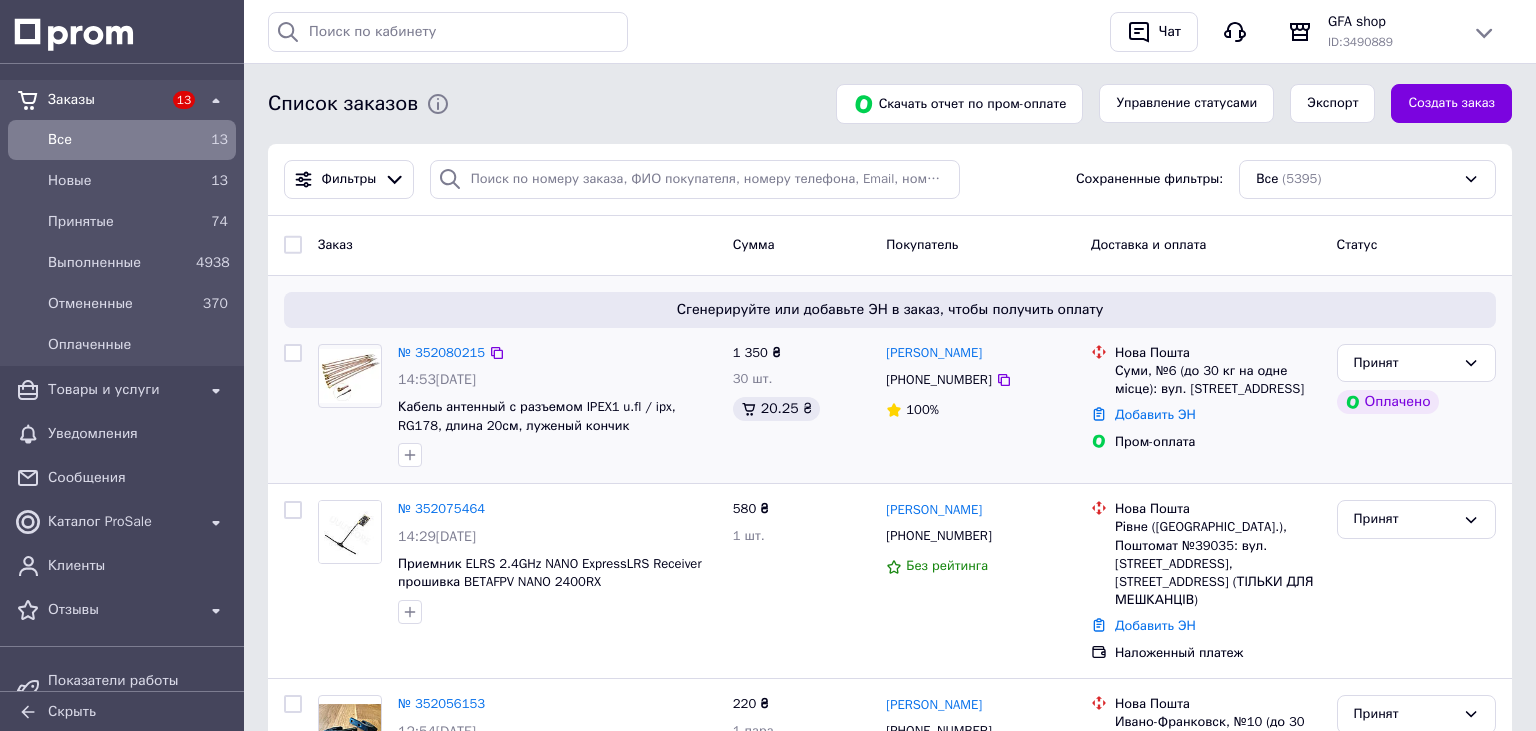 click on "1 350 ₴ 30 шт. 20.25 ₴" at bounding box center (802, 406) 